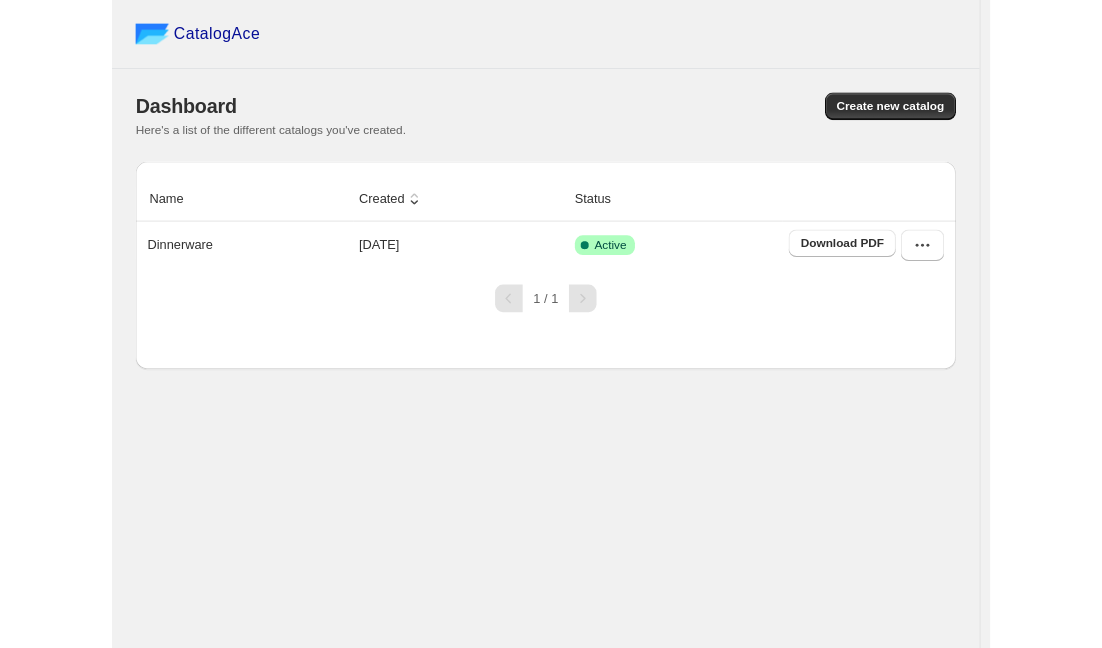 scroll, scrollTop: 0, scrollLeft: 0, axis: both 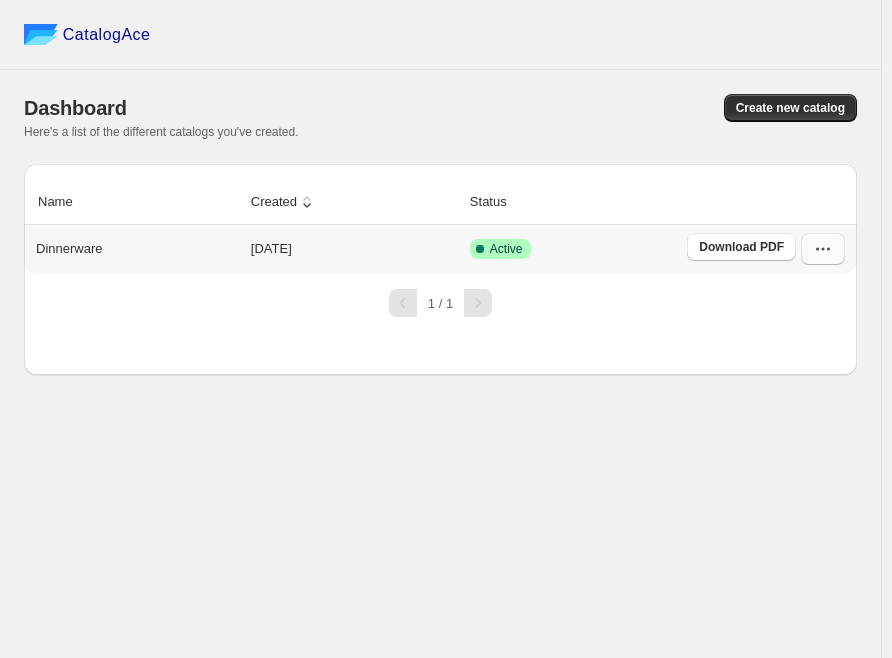 click 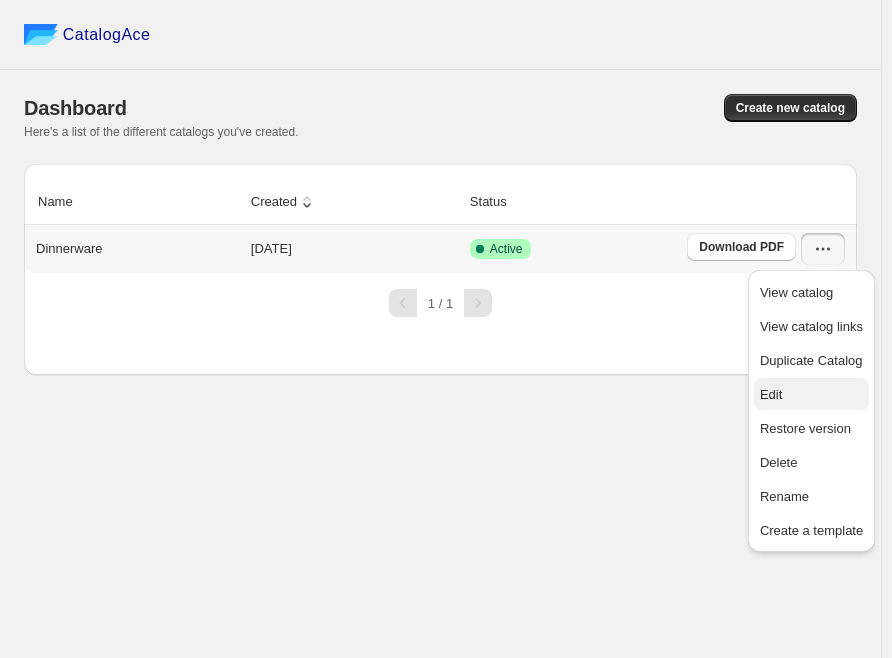drag, startPoint x: 822, startPoint y: 294, endPoint x: 772, endPoint y: 395, distance: 112.698715 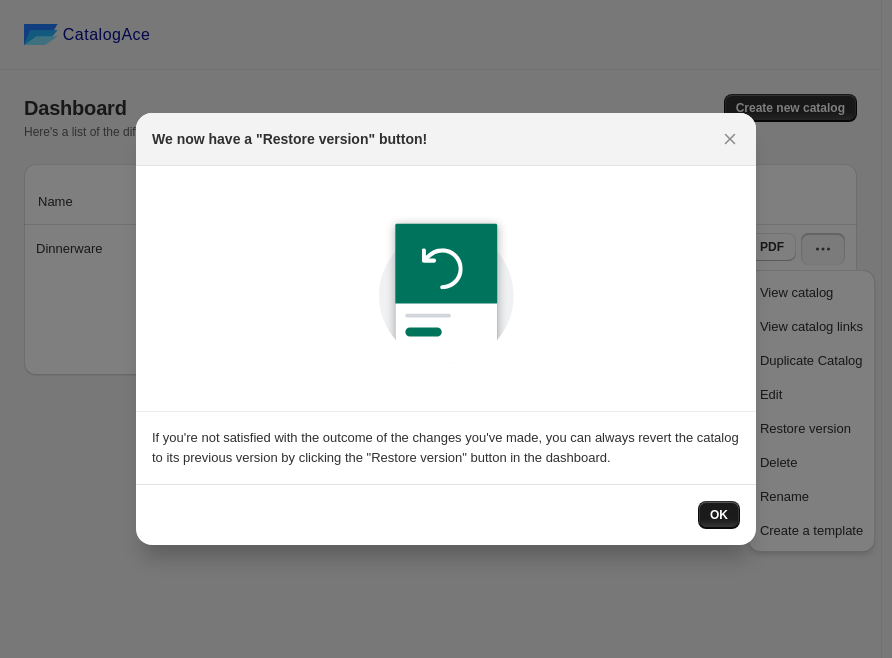 click on "OK" at bounding box center [719, 515] 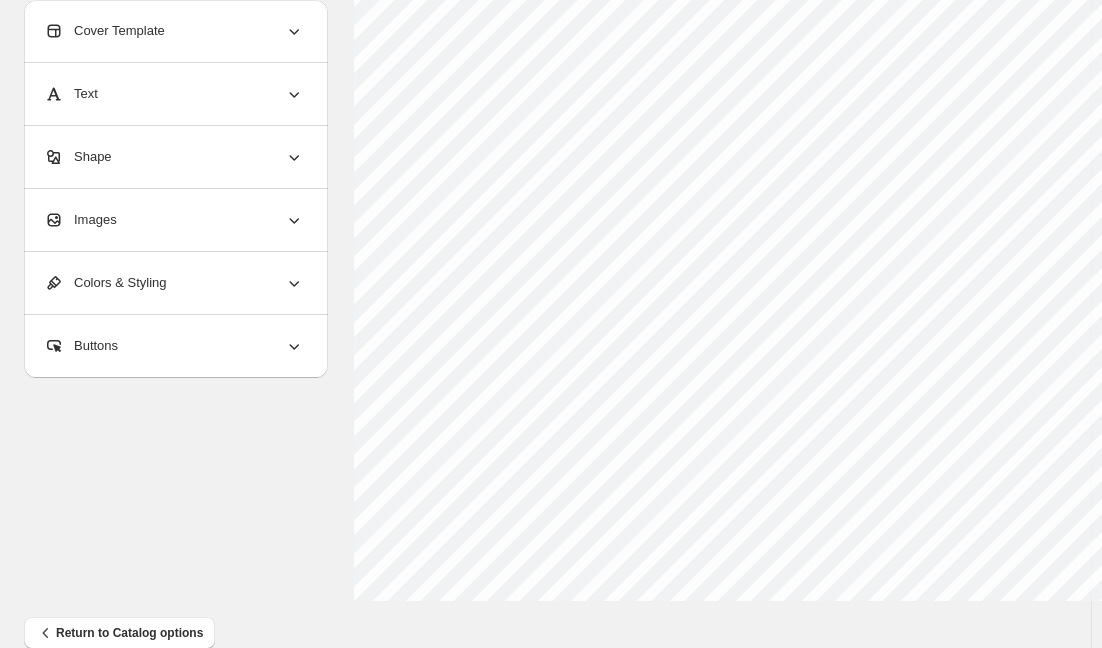 scroll, scrollTop: 777, scrollLeft: 0, axis: vertical 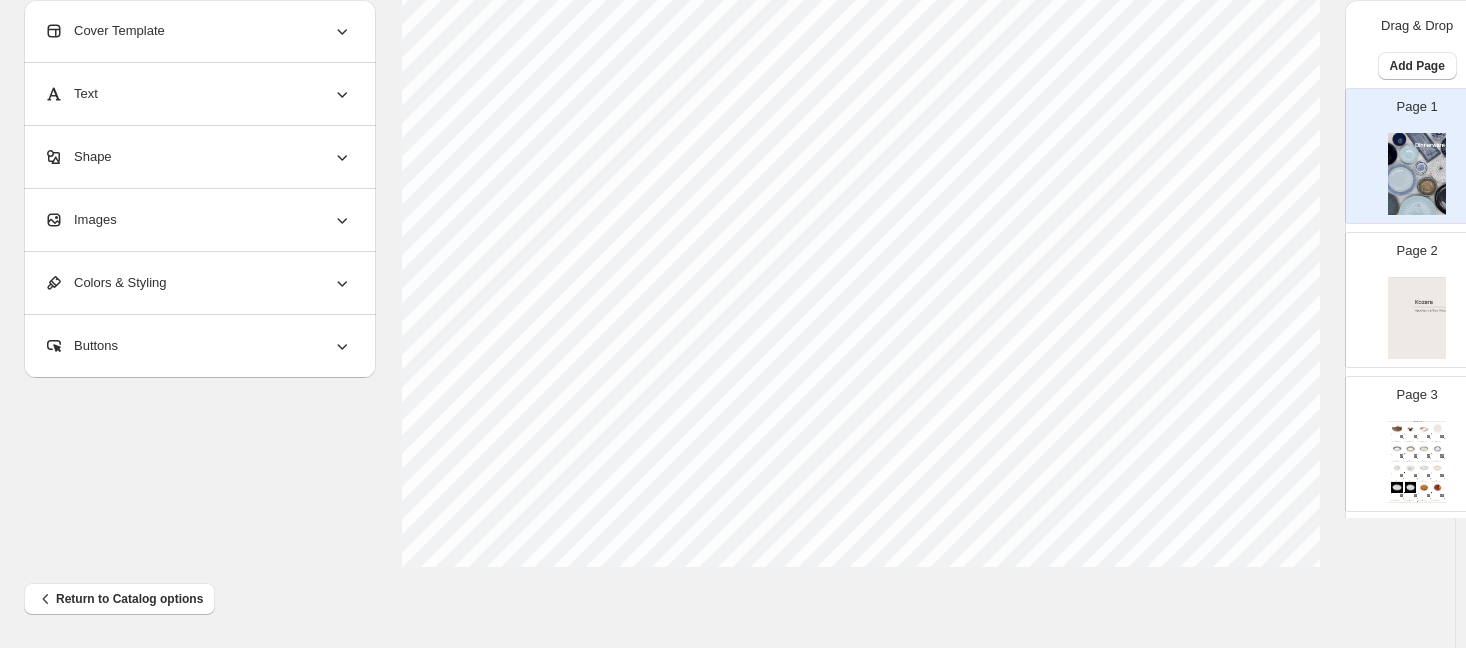 click on "Page 2" at bounding box center (1409, 292) 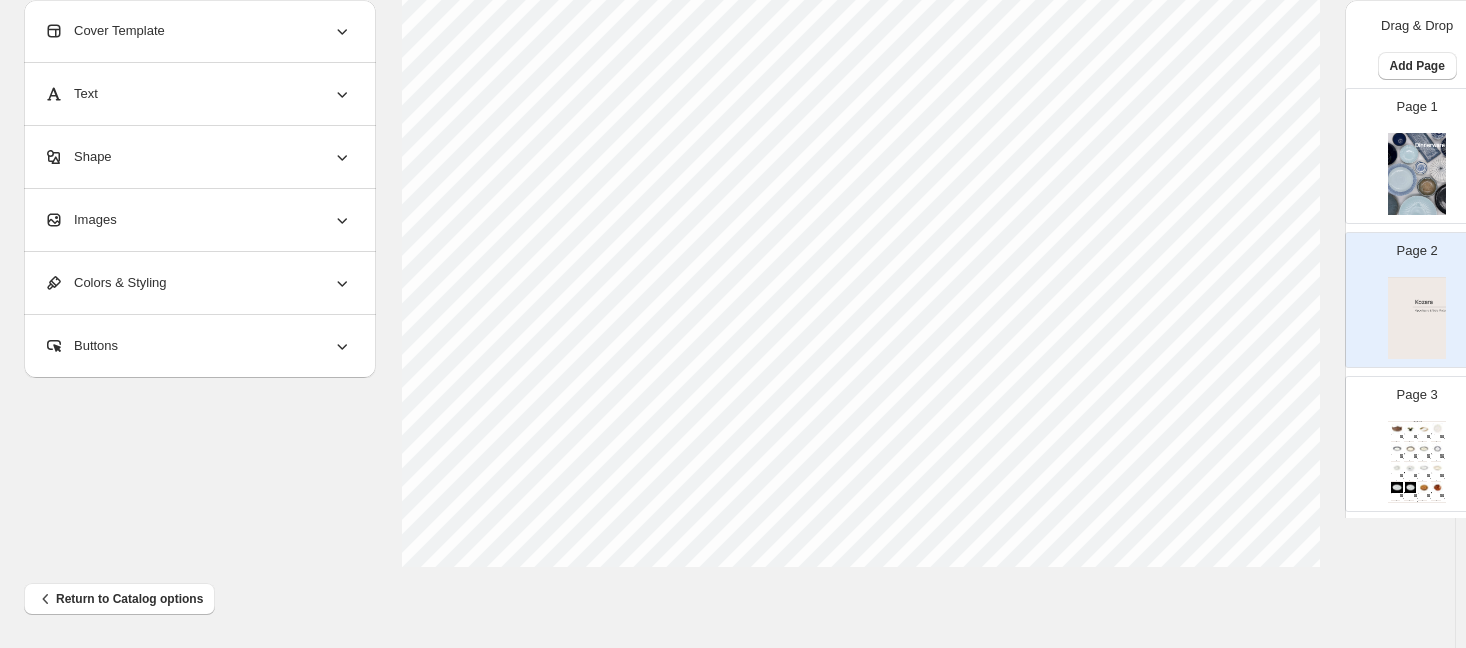 click on "Page 3" at bounding box center [1417, 395] 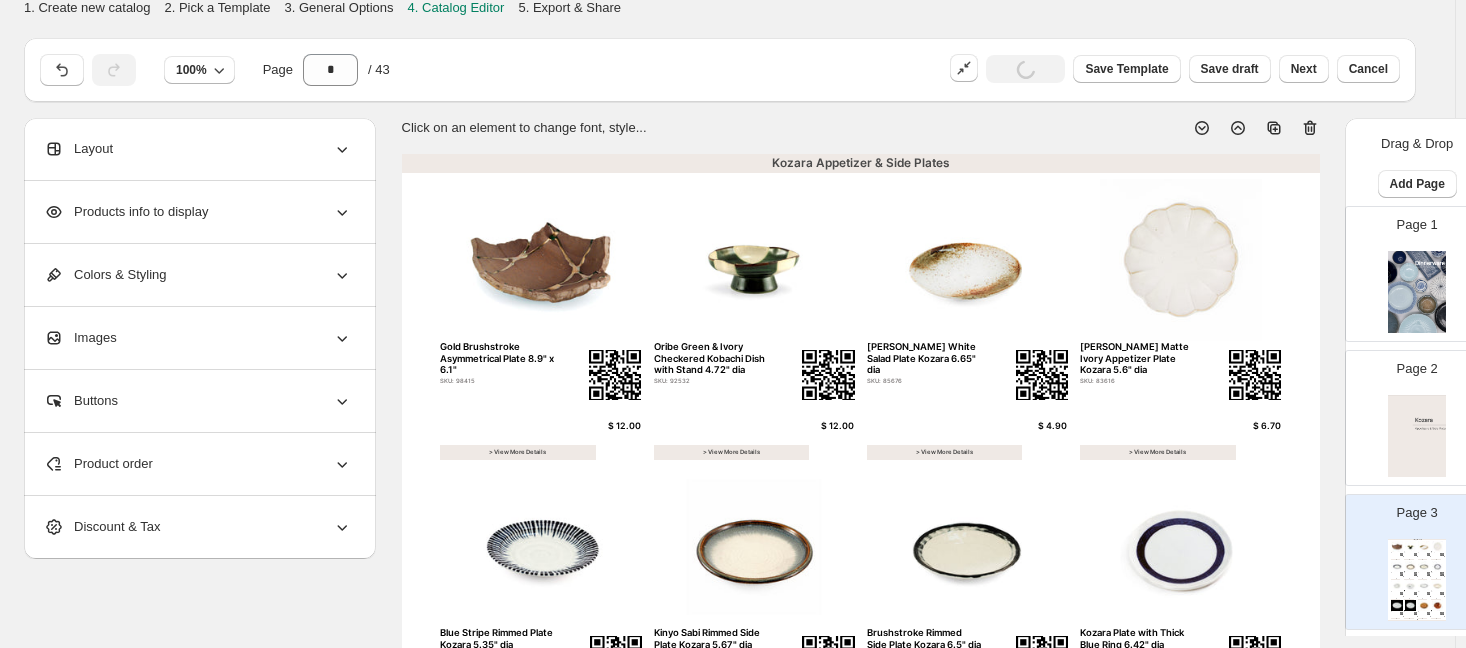 scroll, scrollTop: 0, scrollLeft: 0, axis: both 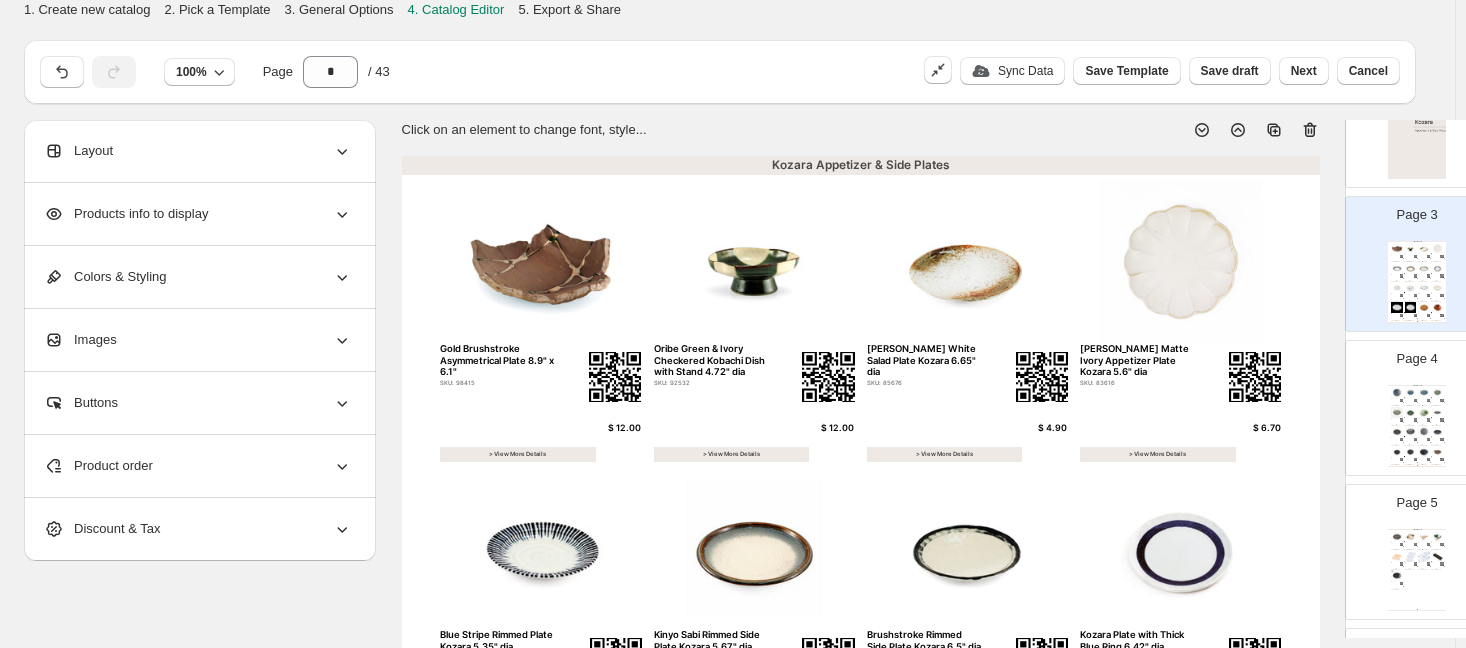 click at bounding box center [1424, 412] 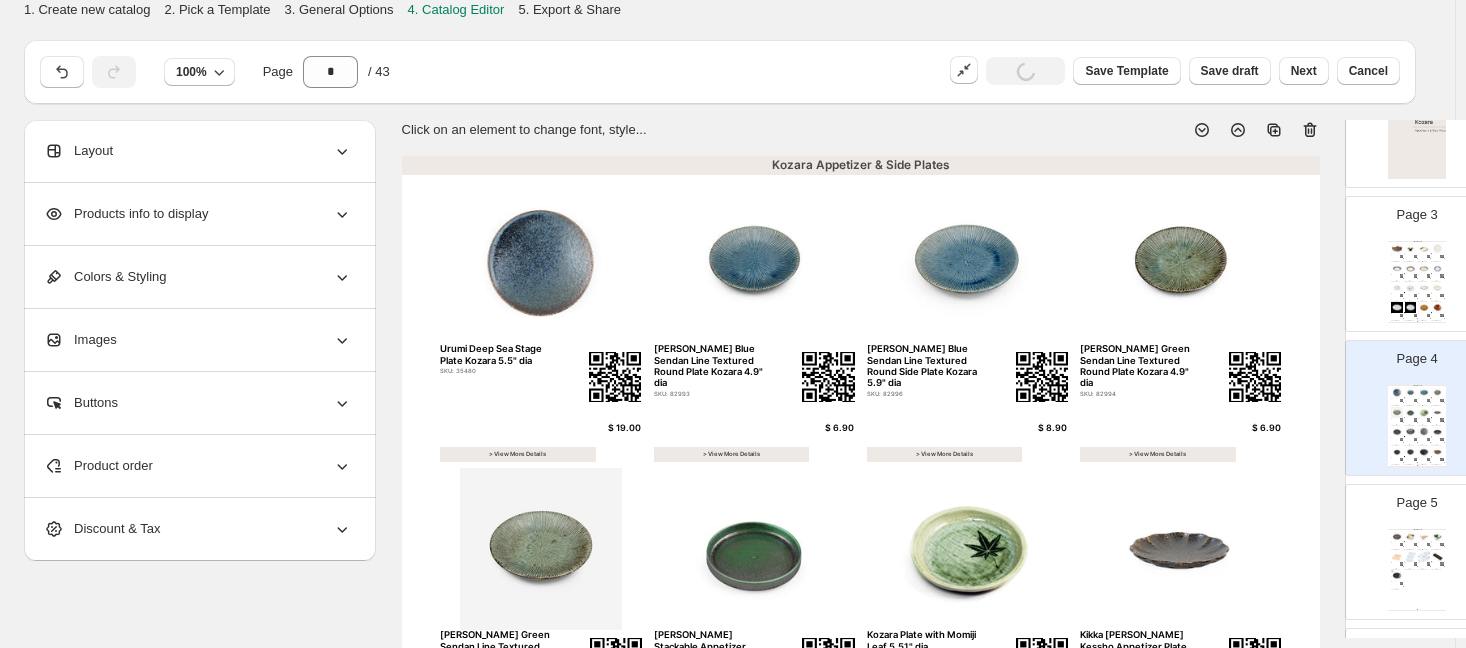 click on "Kozara Appetizer & Side Plates" at bounding box center (1417, 529) 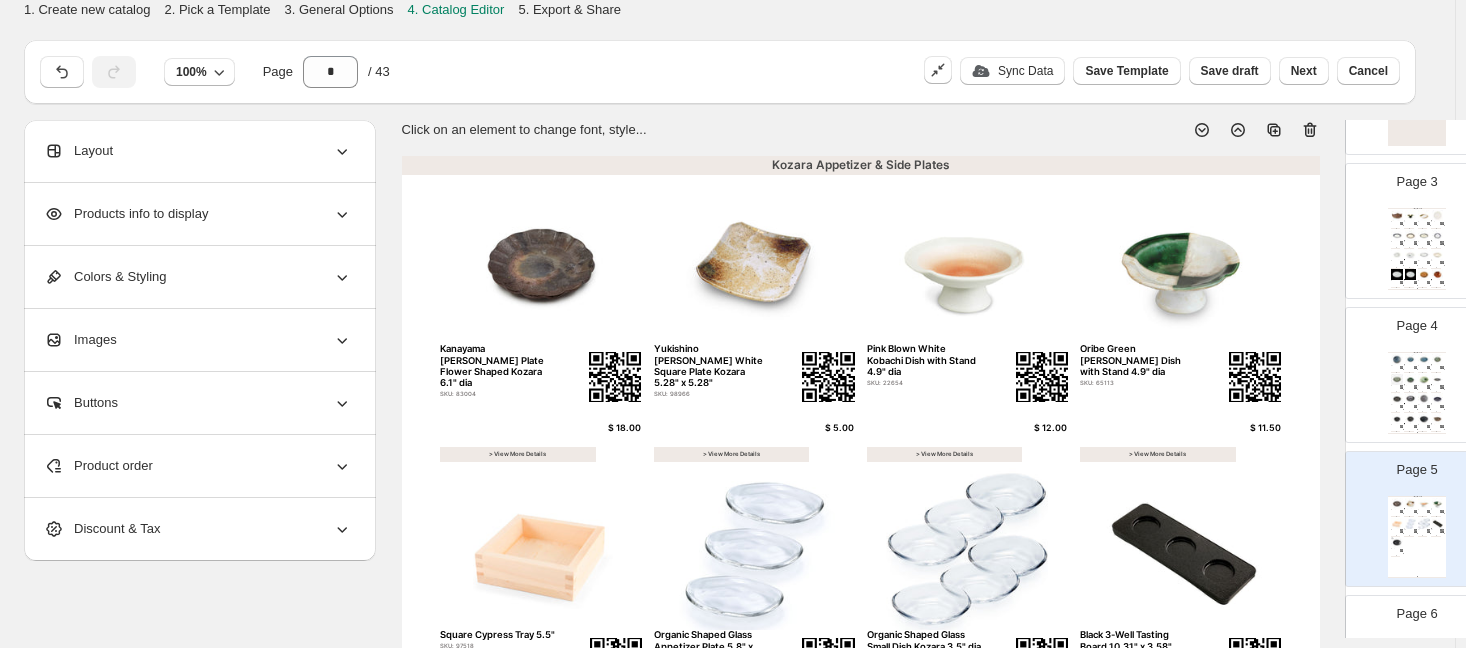 scroll, scrollTop: 300, scrollLeft: 0, axis: vertical 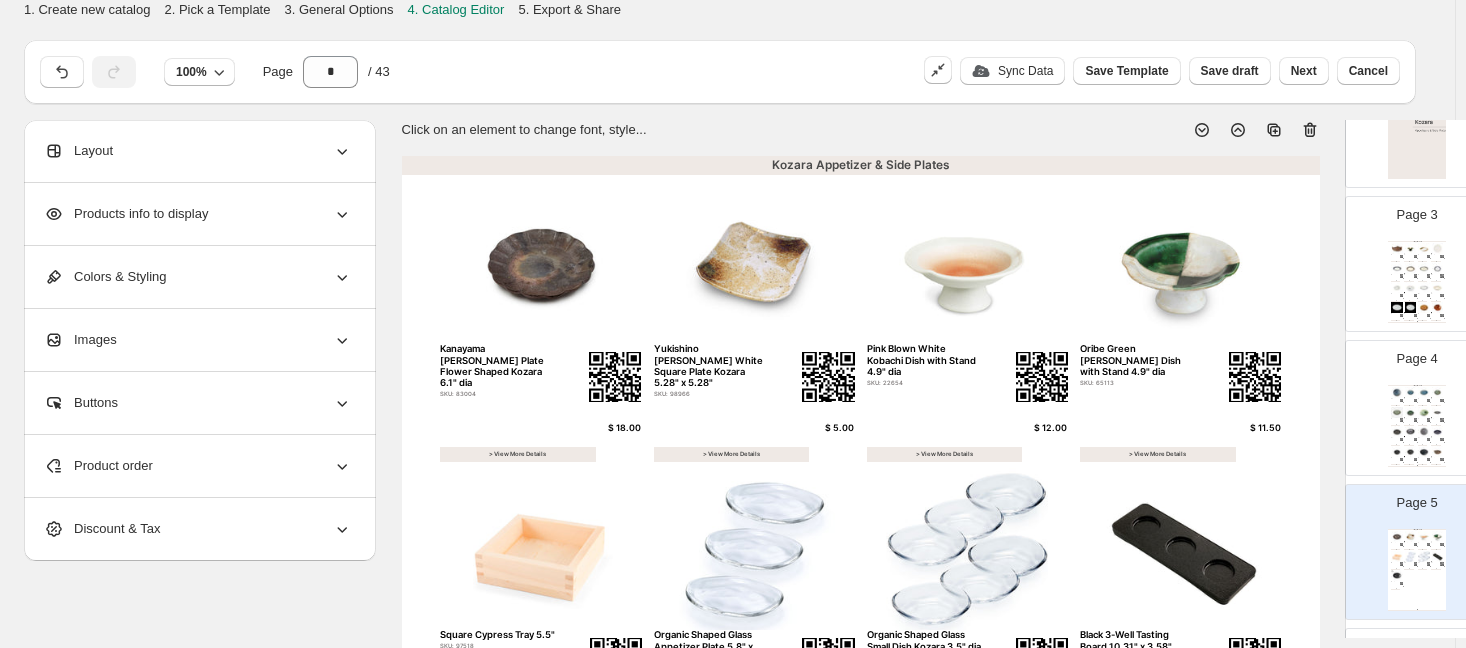 click at bounding box center [1410, 268] 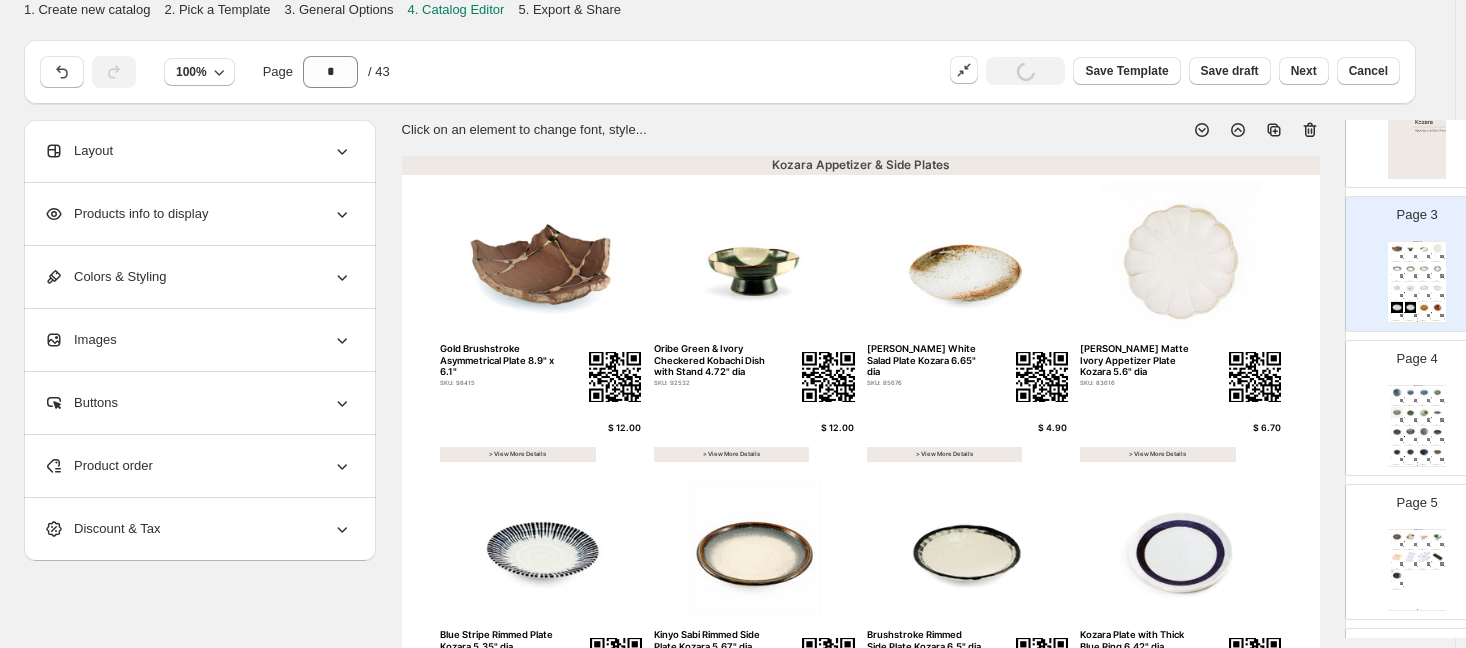 click 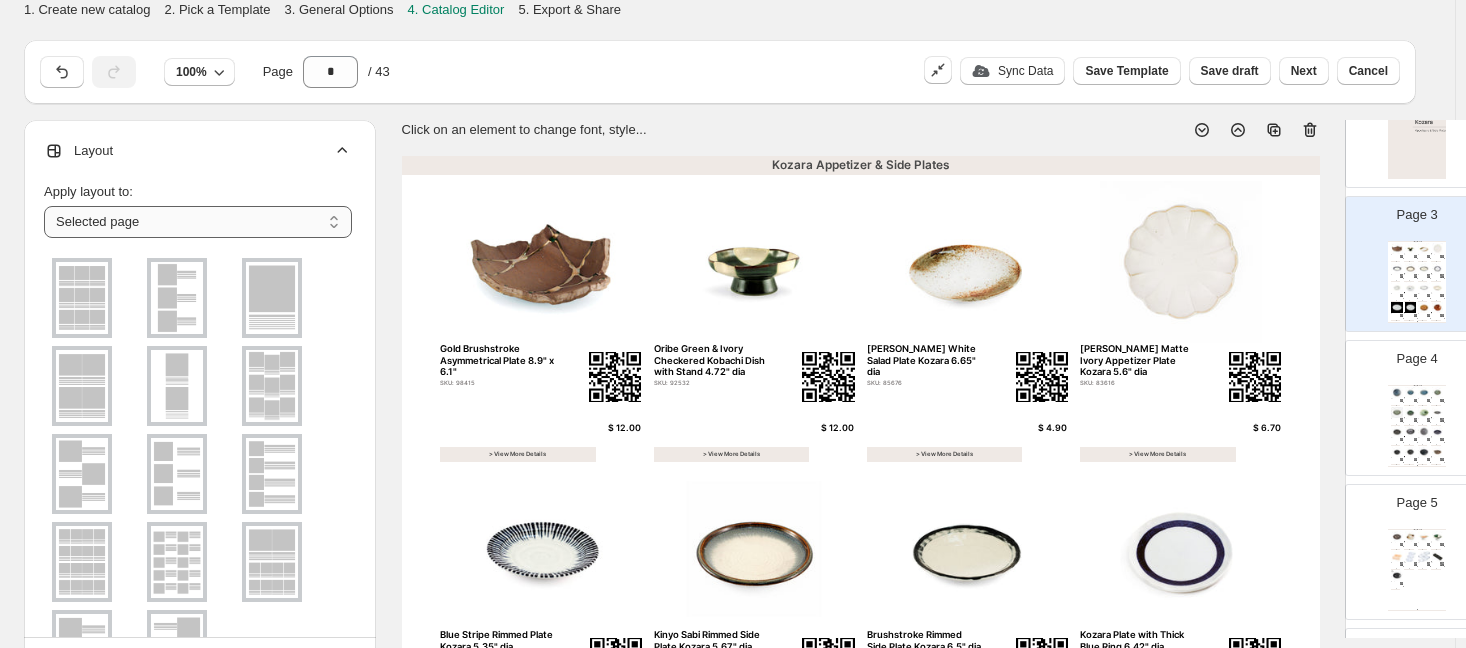 click on "**********" at bounding box center [198, 222] 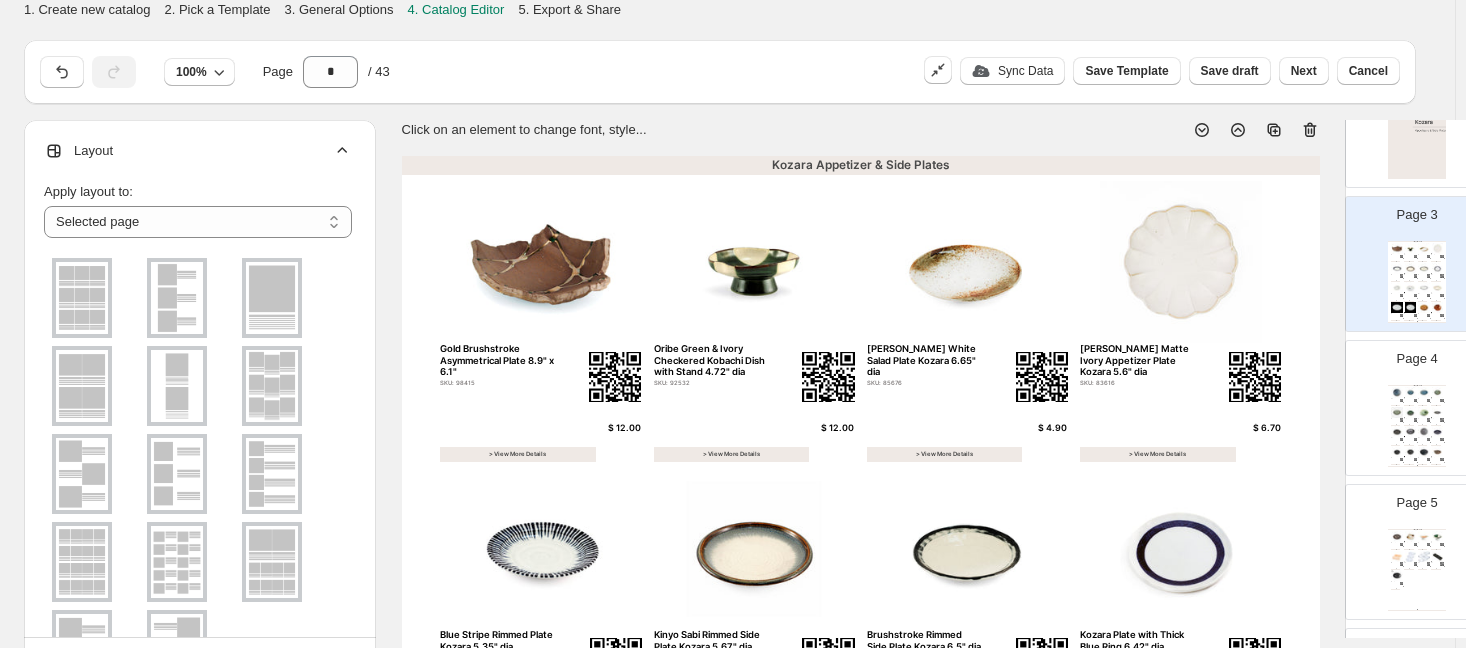 click at bounding box center (82, 298) 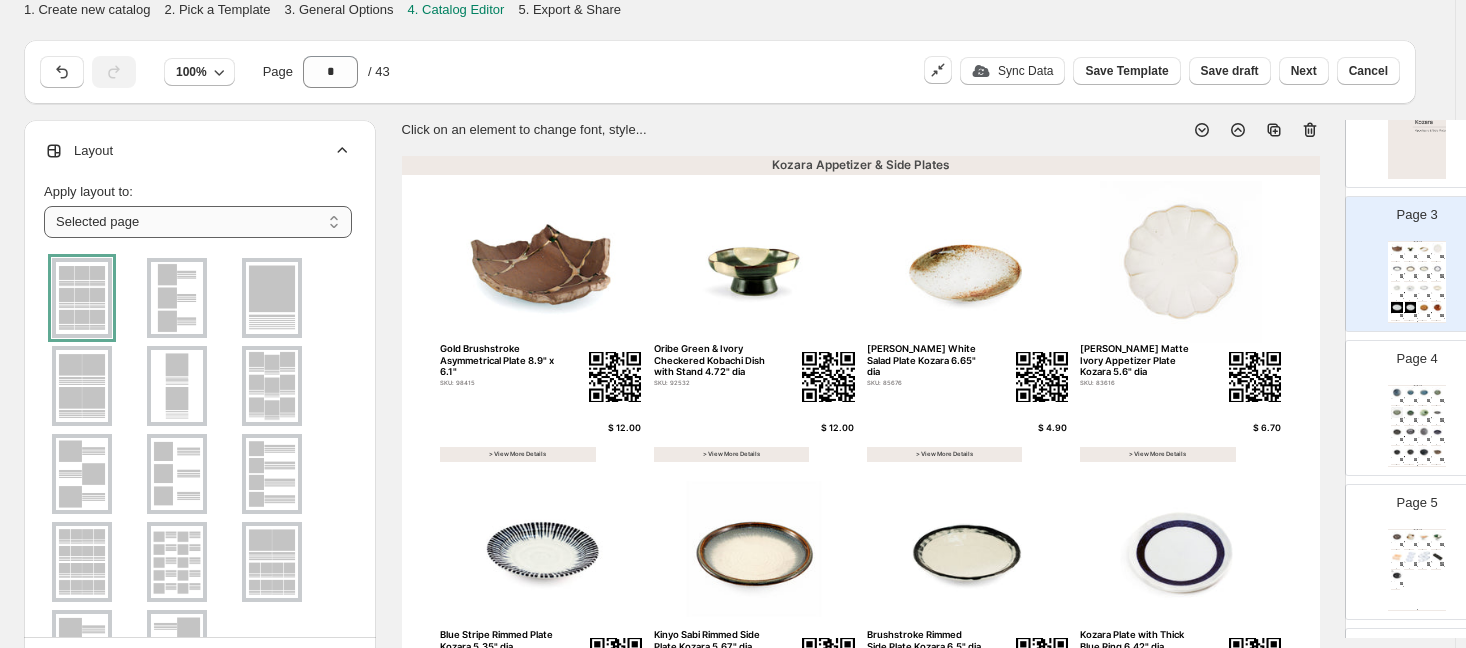 click on "**********" at bounding box center (198, 222) 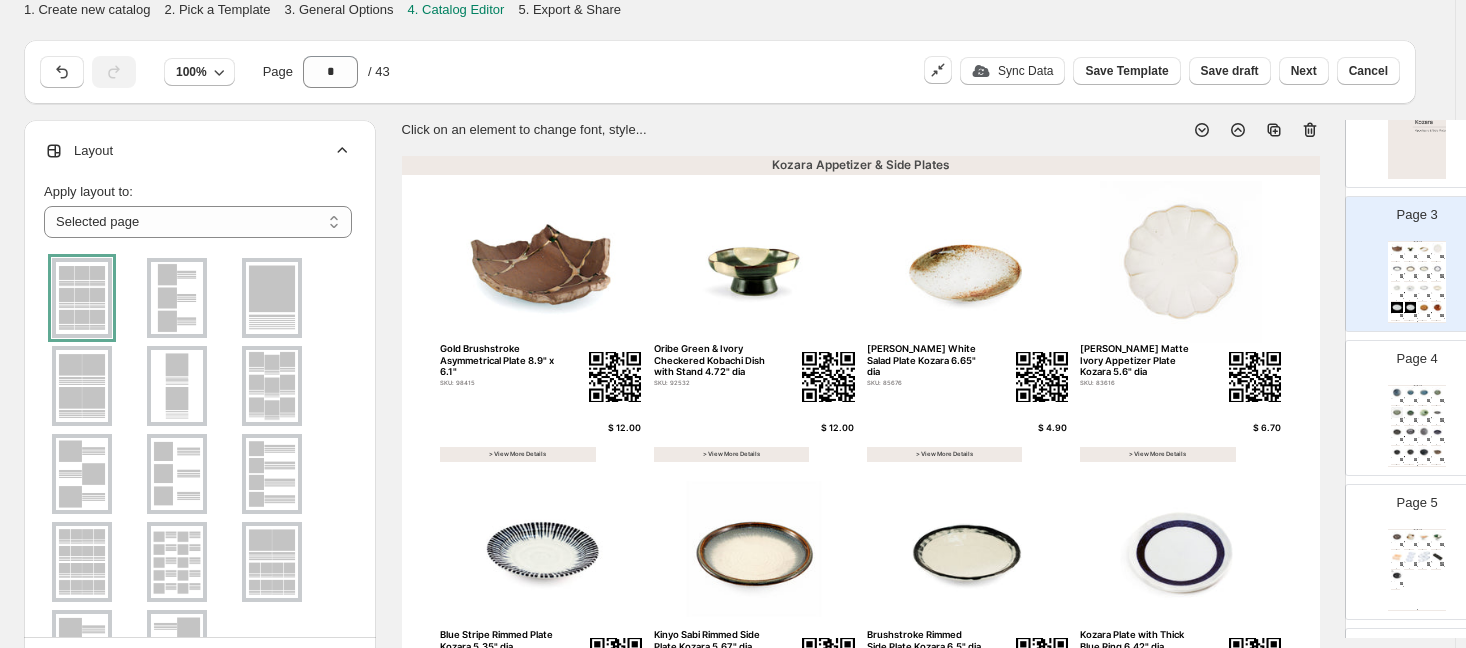 click at bounding box center [82, 298] 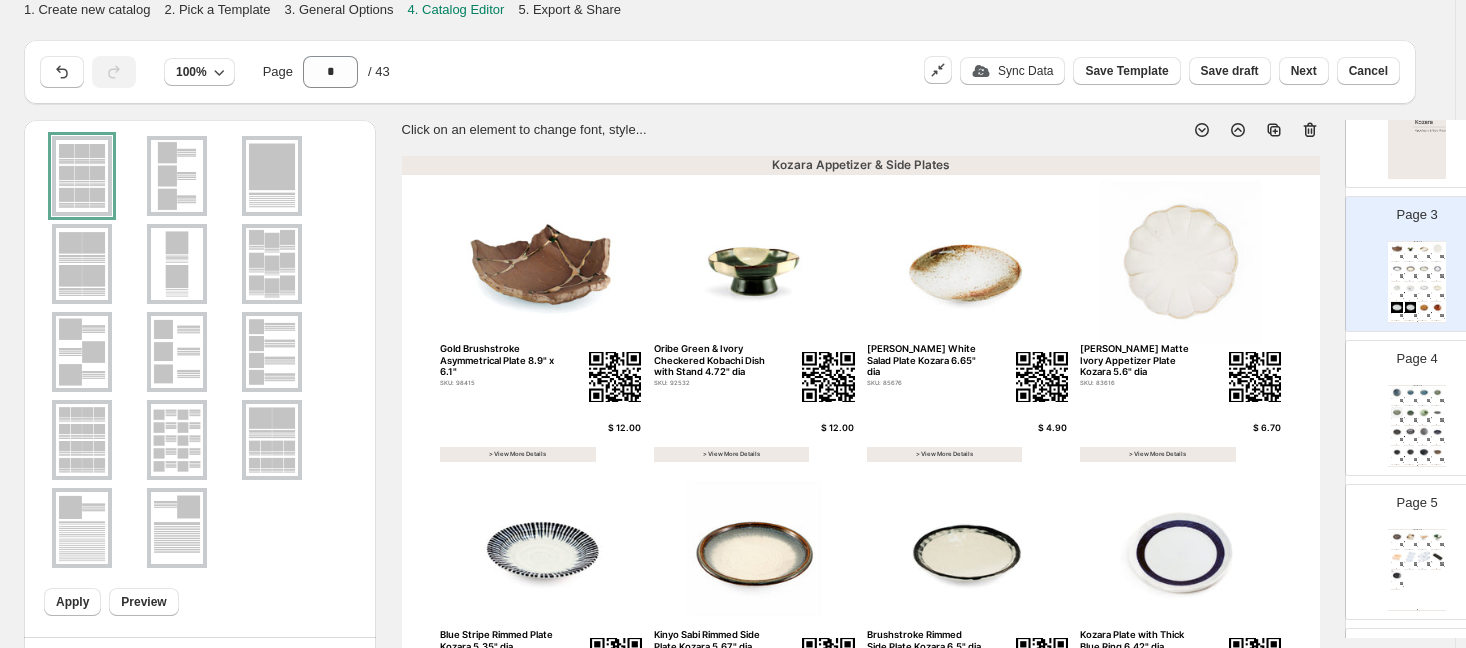 scroll, scrollTop: 128, scrollLeft: 0, axis: vertical 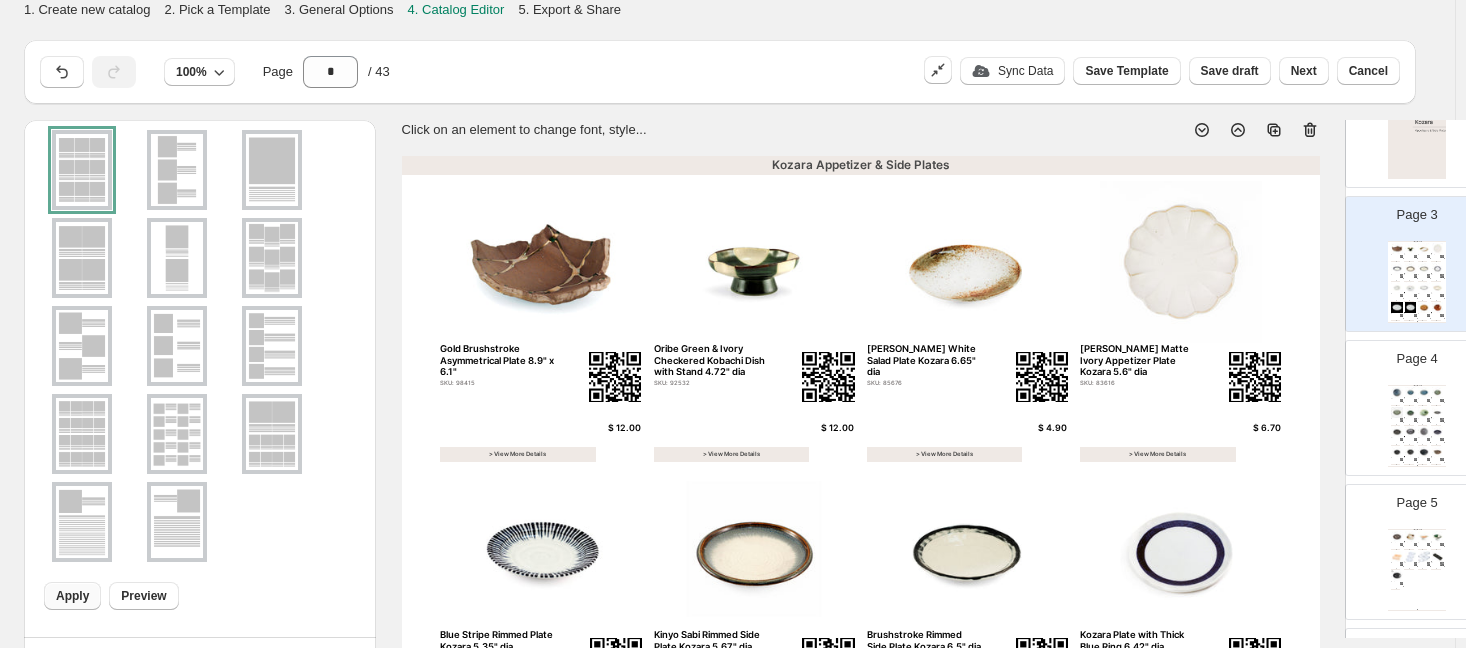 click on "Apply" at bounding box center (72, 596) 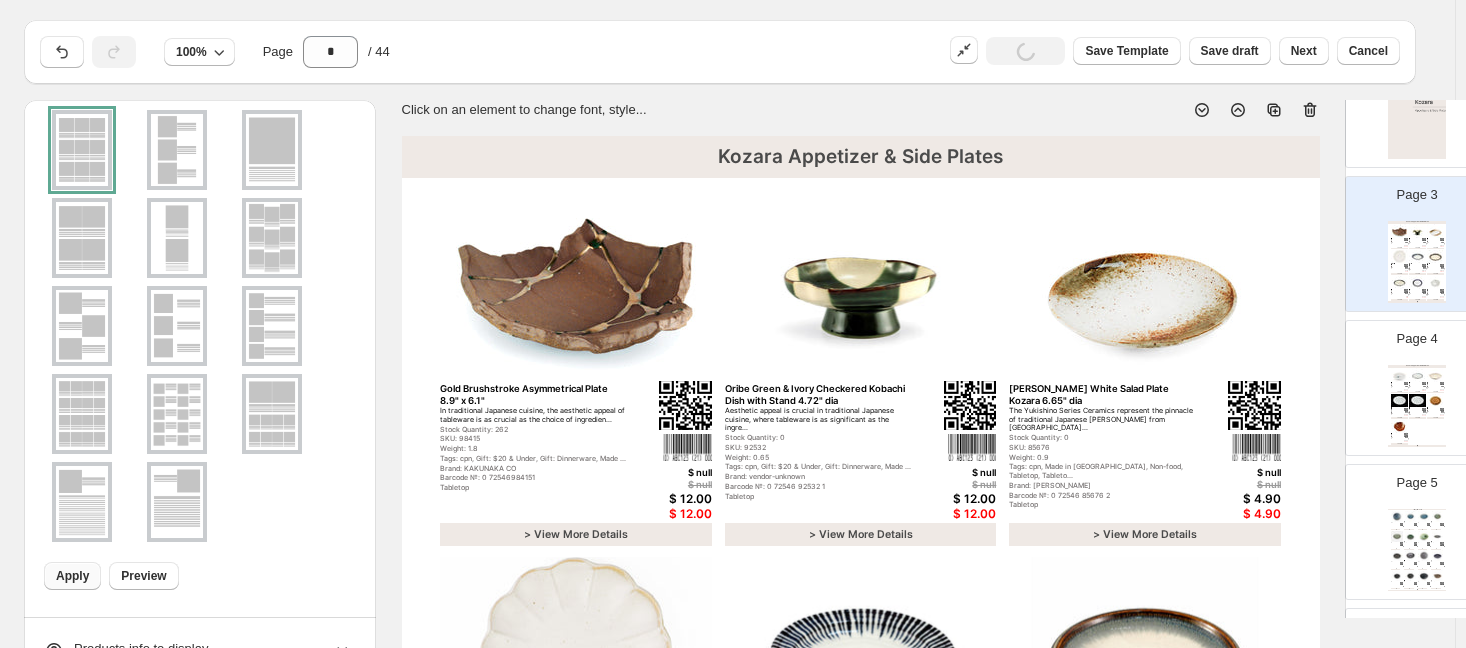 scroll, scrollTop: 0, scrollLeft: 0, axis: both 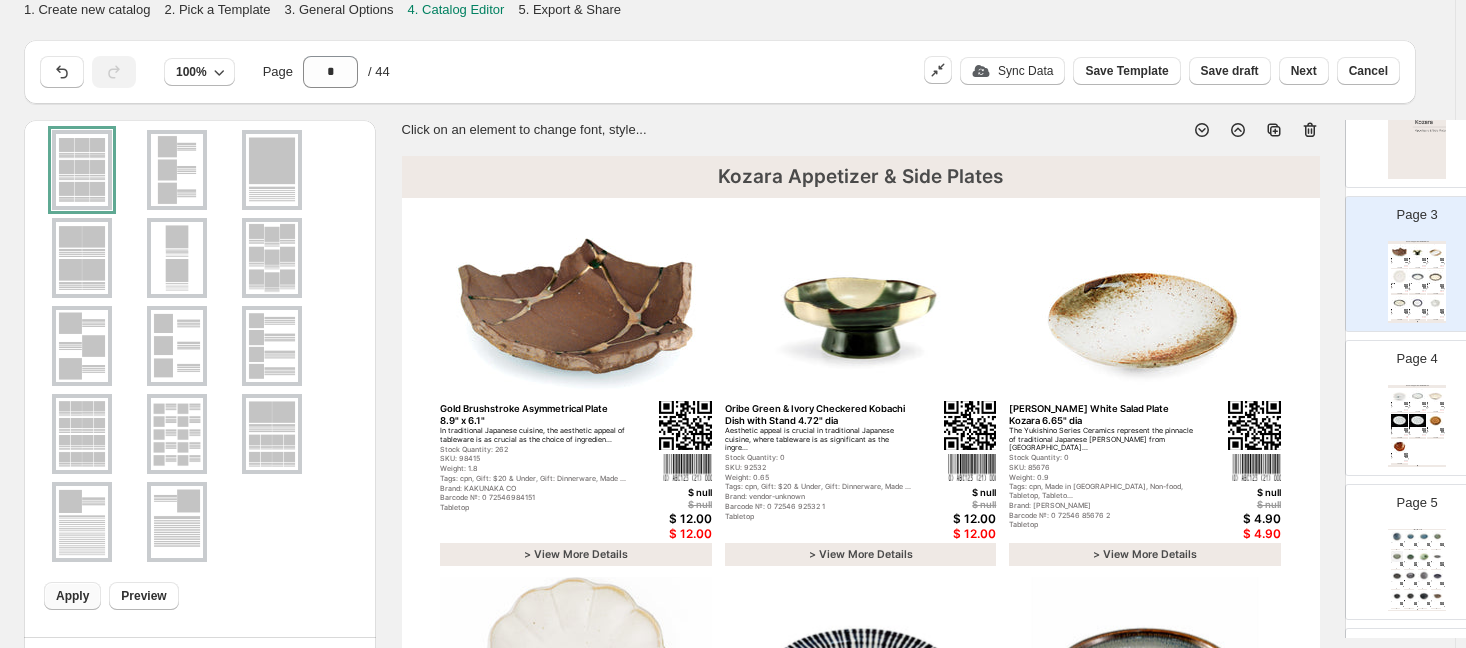 click at bounding box center [1417, 420] 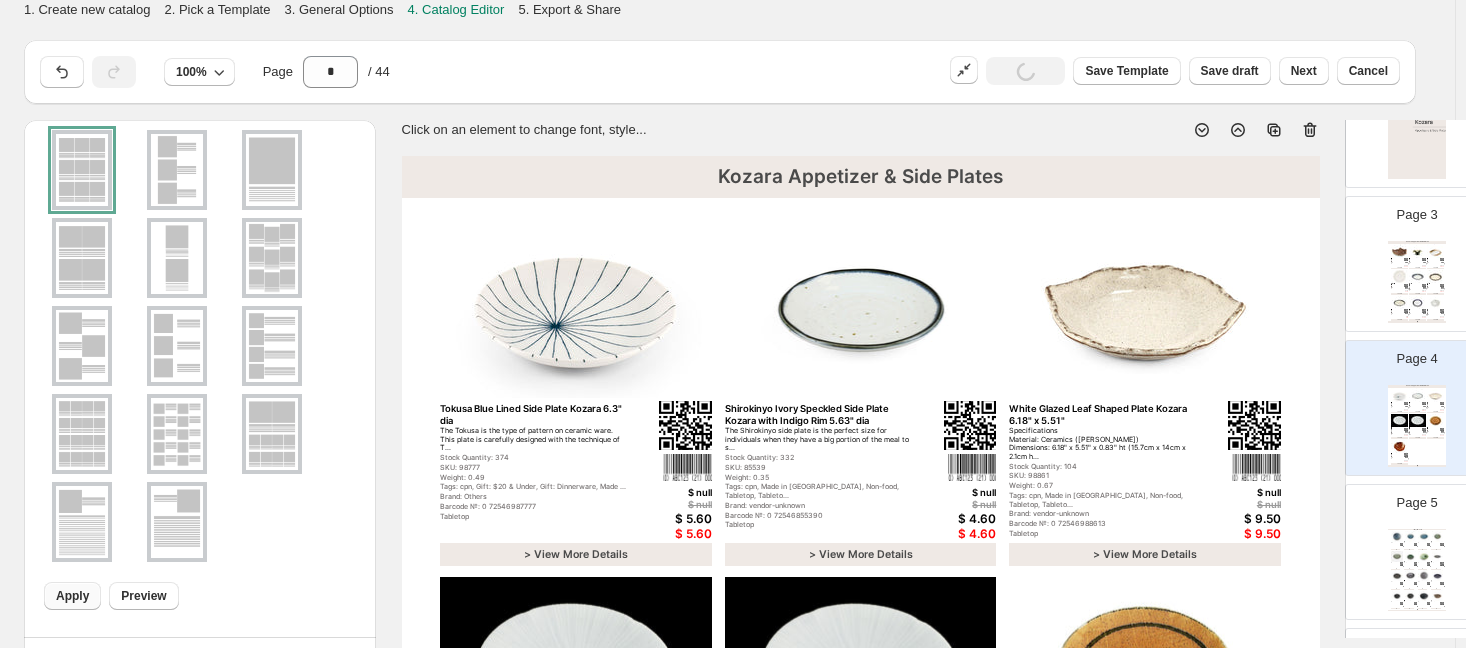 scroll, scrollTop: 0, scrollLeft: 0, axis: both 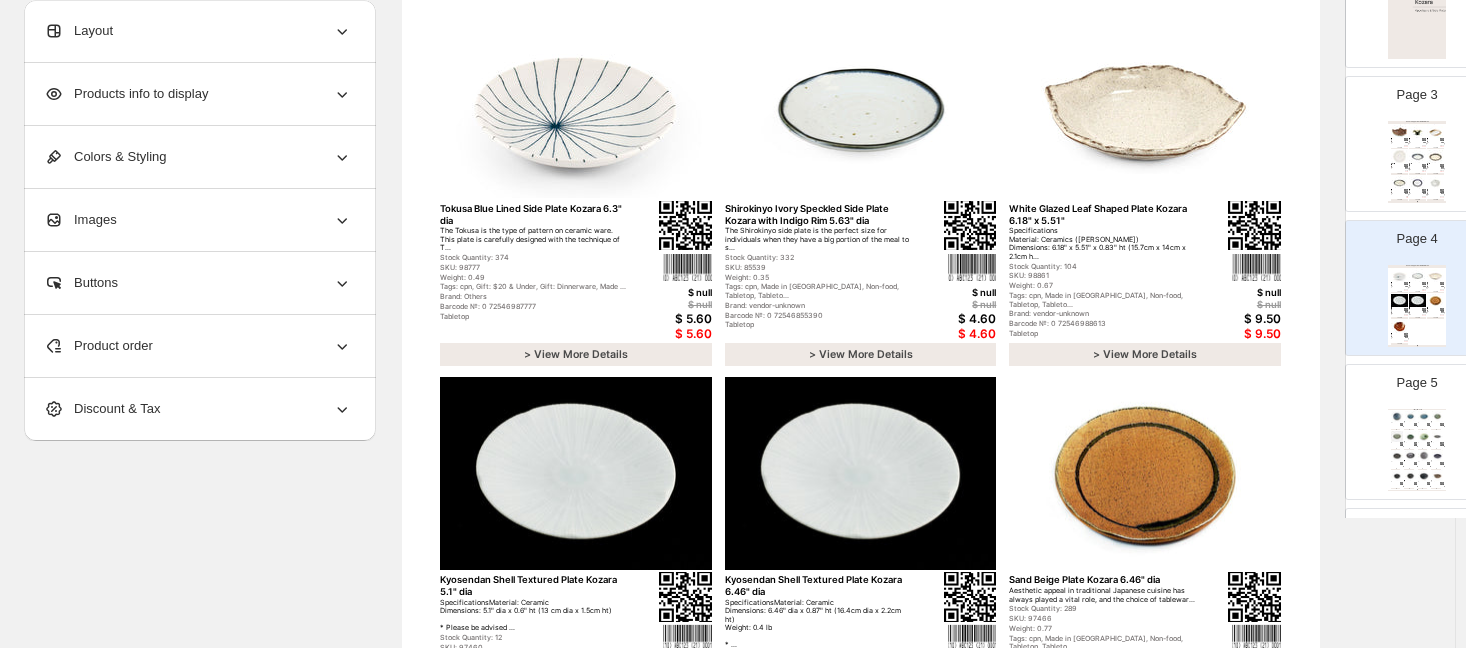 click 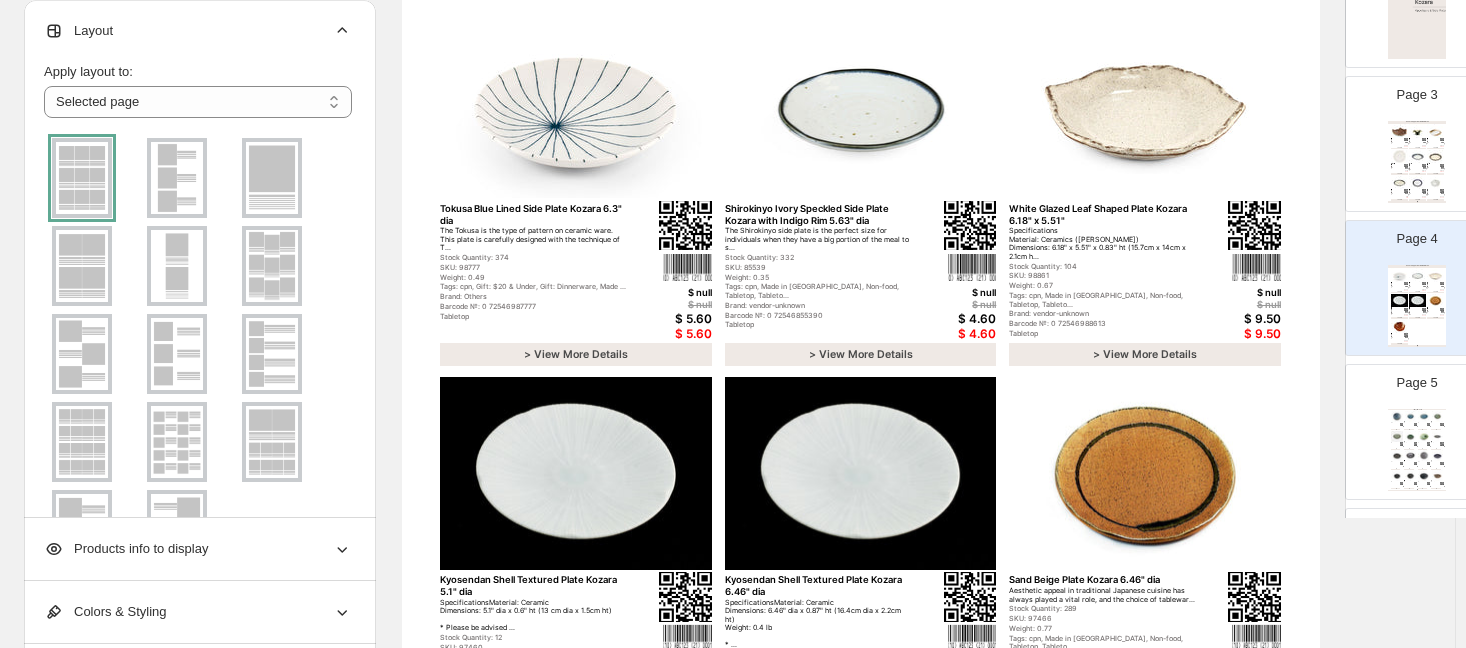 scroll, scrollTop: 100, scrollLeft: 0, axis: vertical 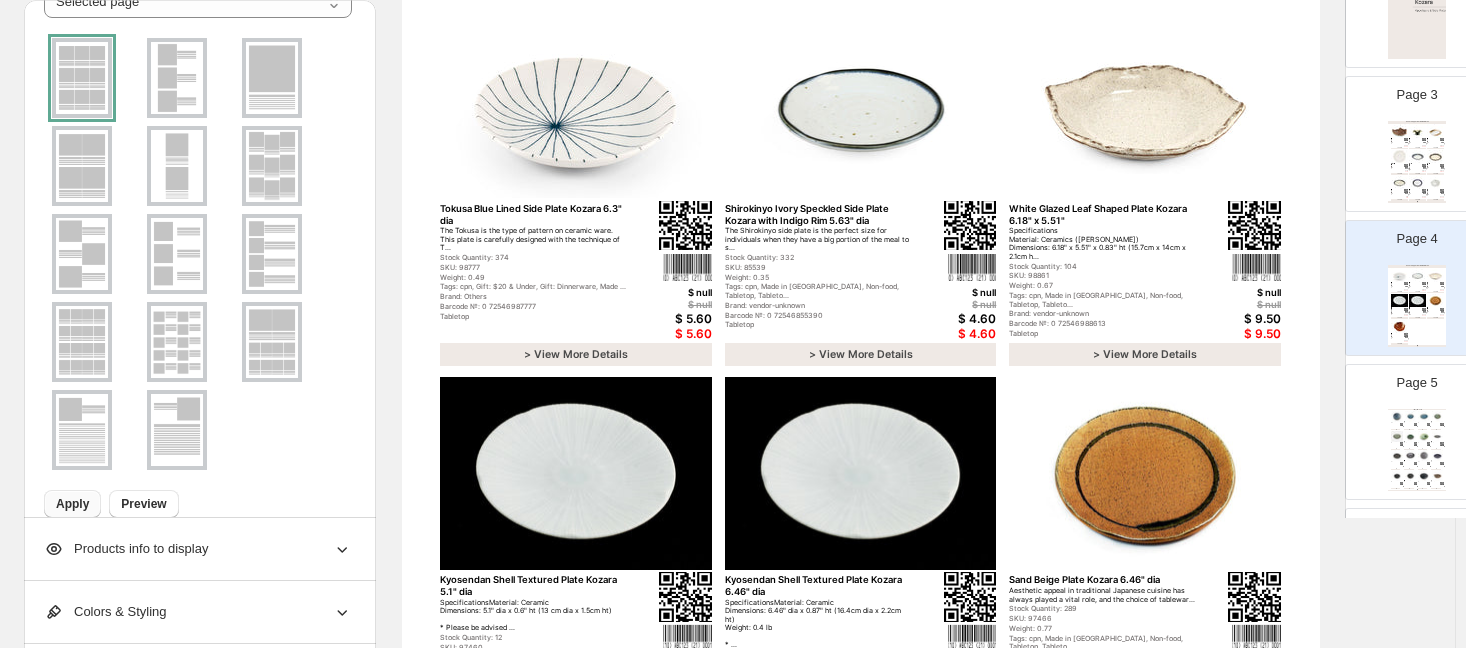 click at bounding box center [1417, 182] 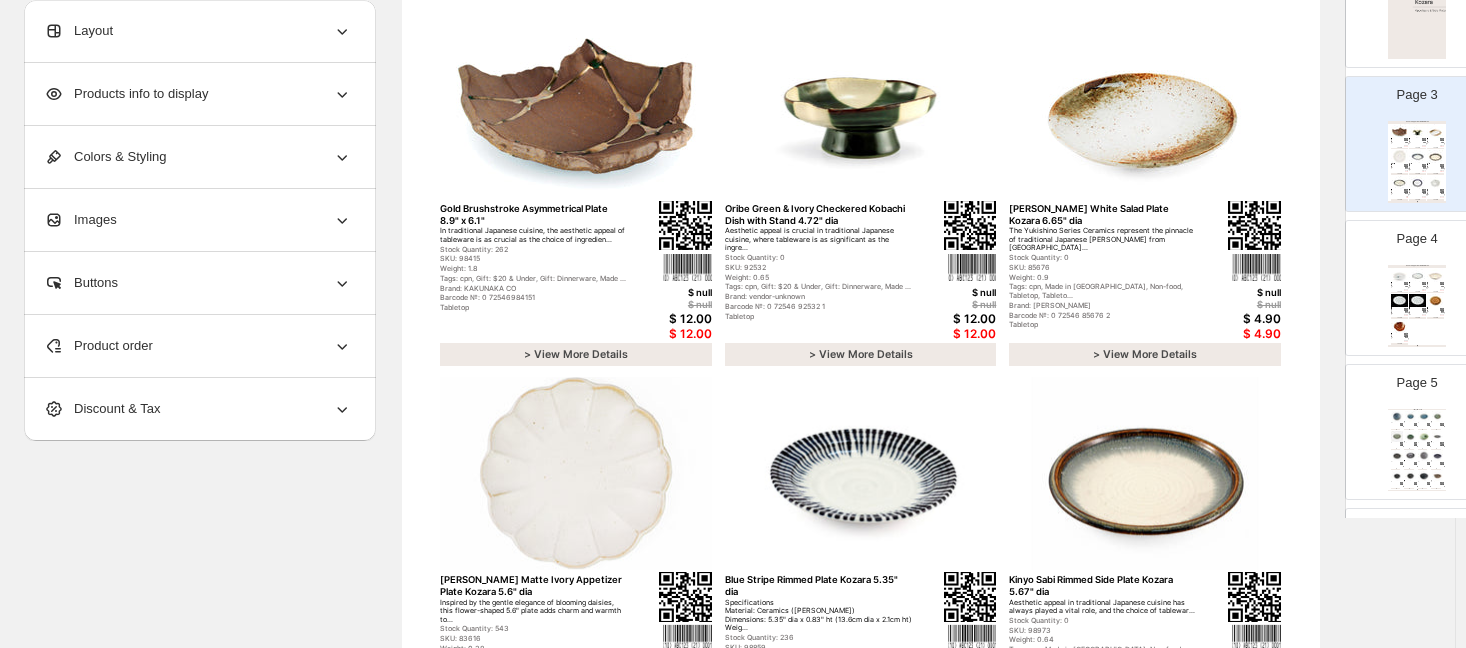 scroll, scrollTop: 0, scrollLeft: 0, axis: both 